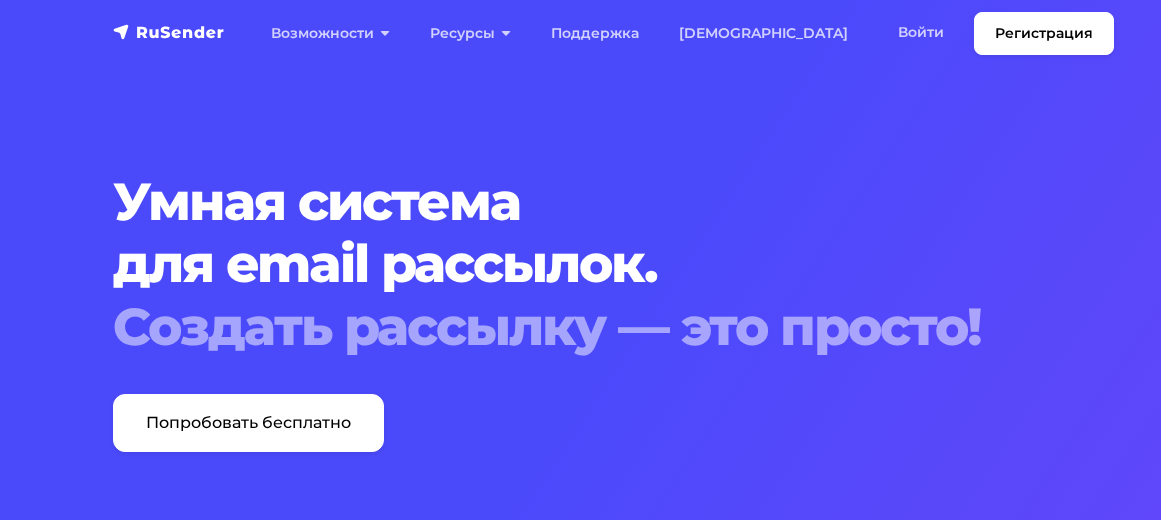 scroll, scrollTop: 0, scrollLeft: 0, axis: both 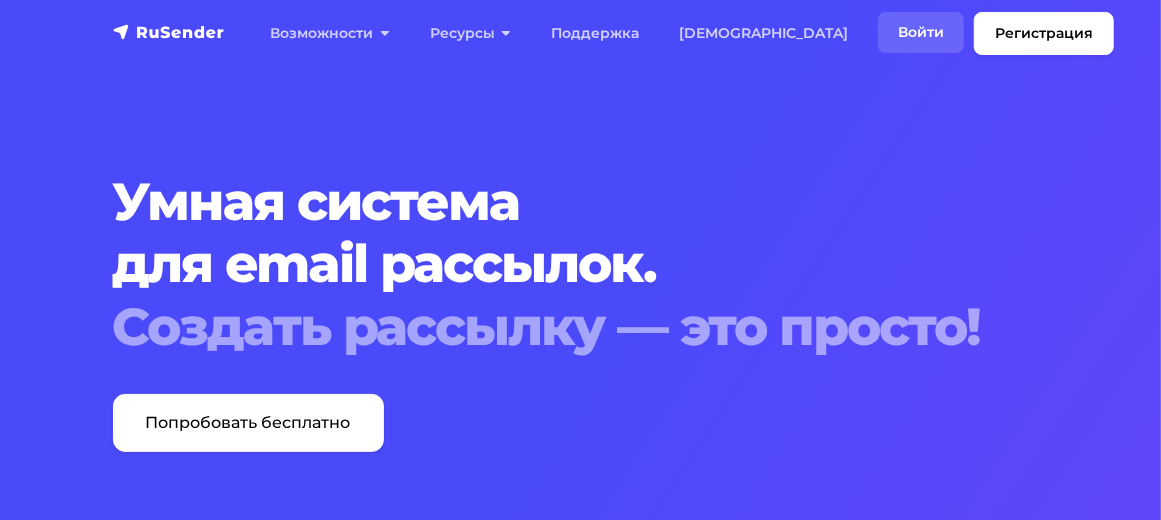 click on "Войти" at bounding box center [921, 32] 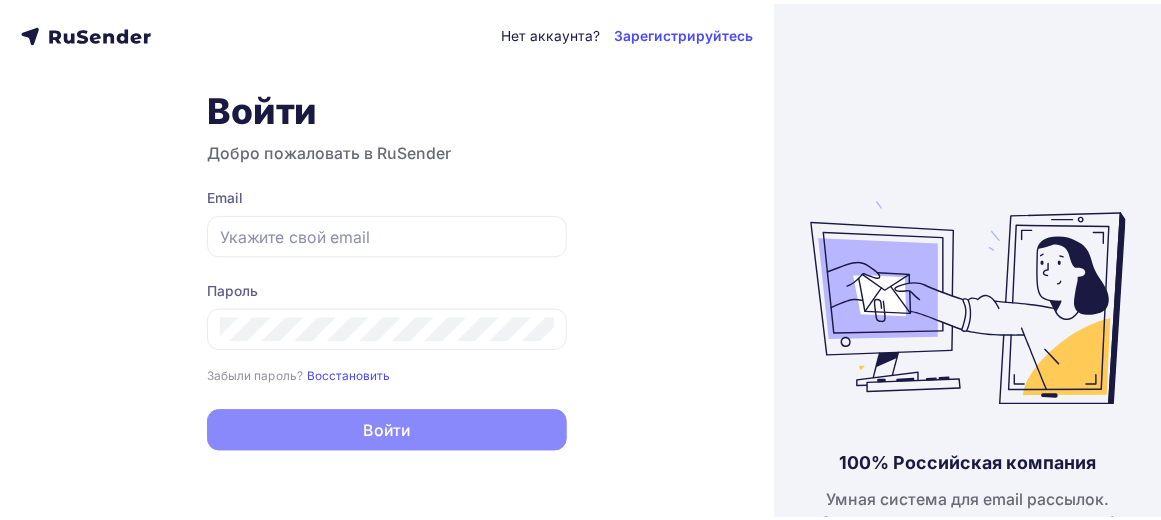 scroll, scrollTop: 0, scrollLeft: 0, axis: both 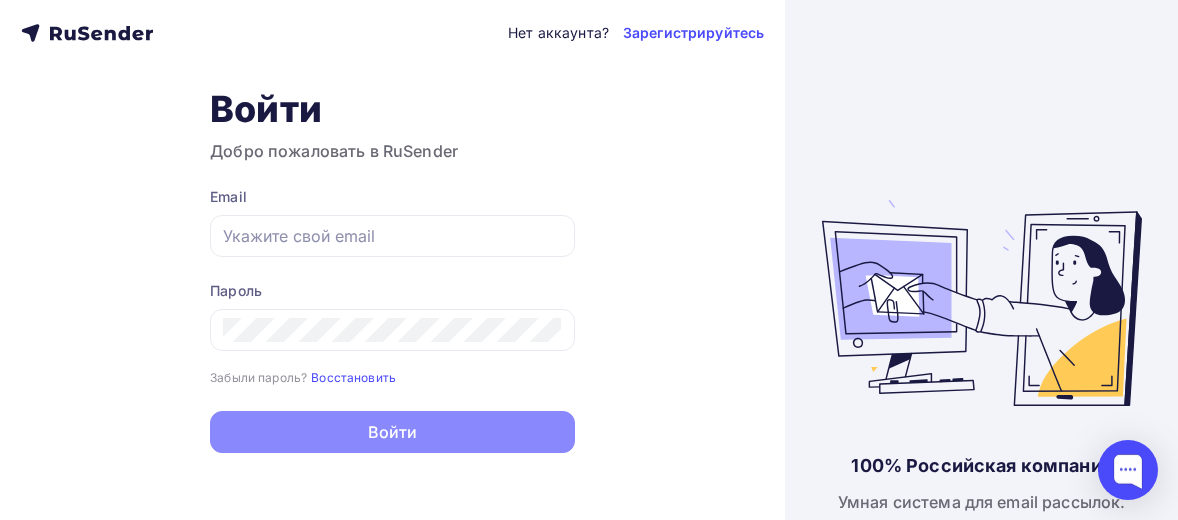 type on "[EMAIL_ADDRESS][DOMAIN_NAME]" 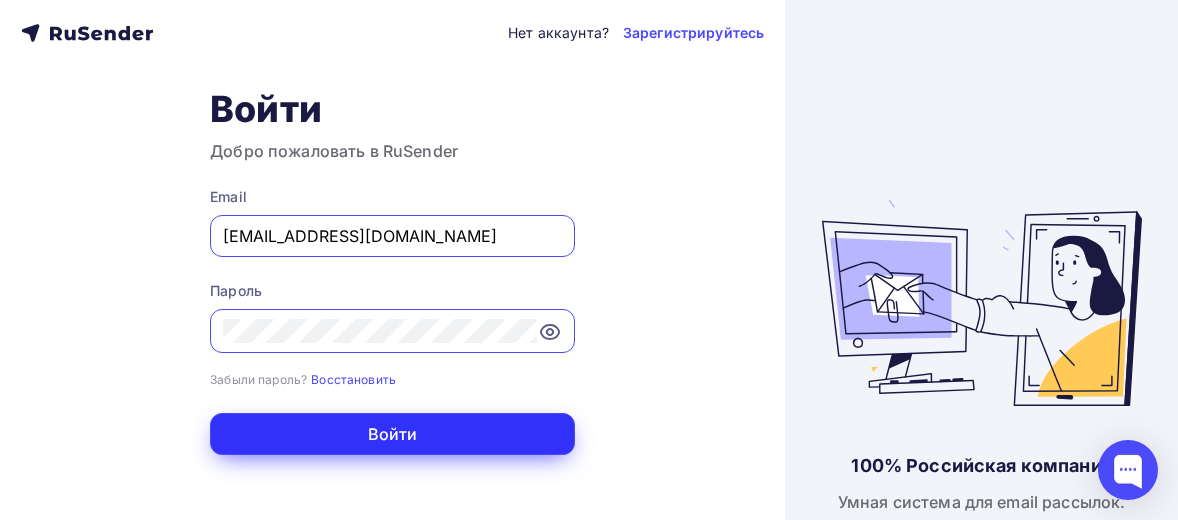 click on "Войти" at bounding box center (392, 434) 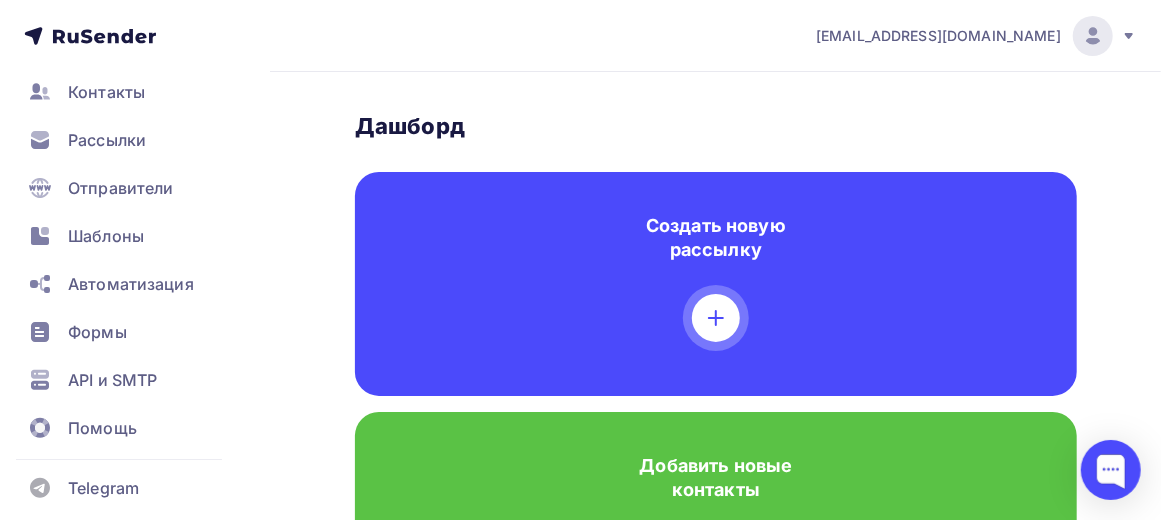 scroll, scrollTop: 157, scrollLeft: 0, axis: vertical 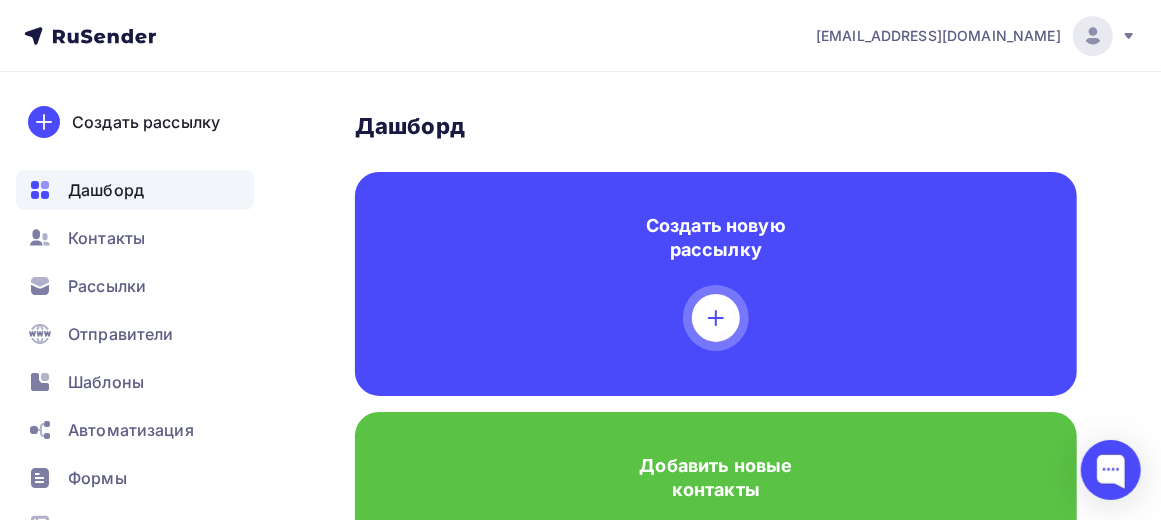 click 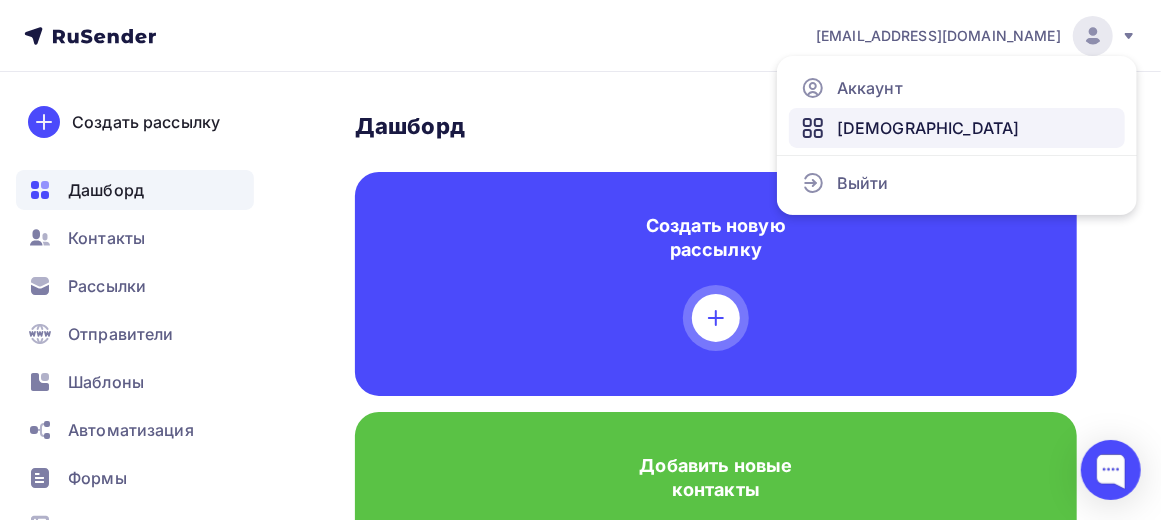 click on "[DEMOGRAPHIC_DATA]" at bounding box center (957, 128) 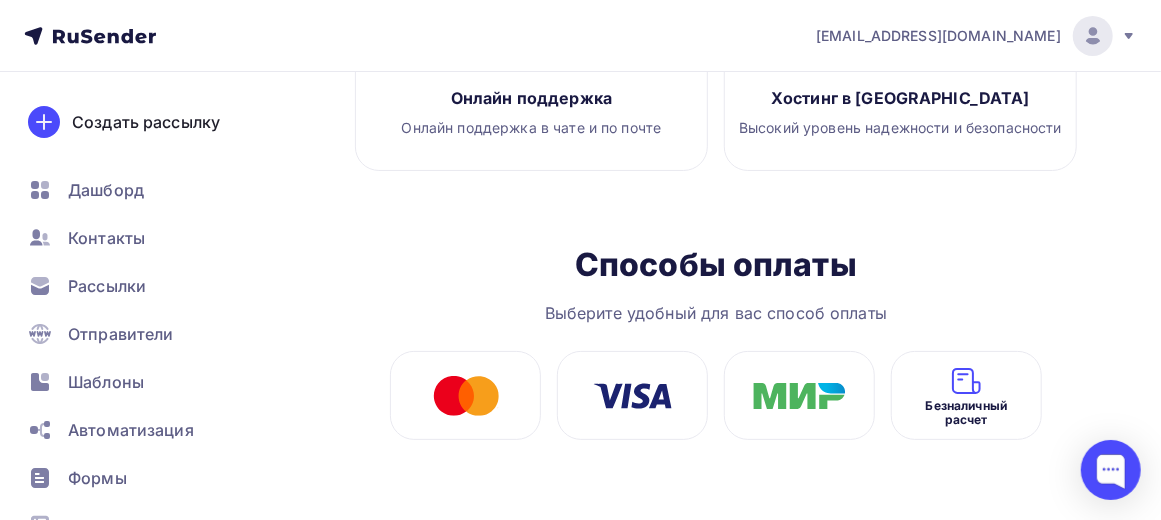 scroll, scrollTop: 3513, scrollLeft: 0, axis: vertical 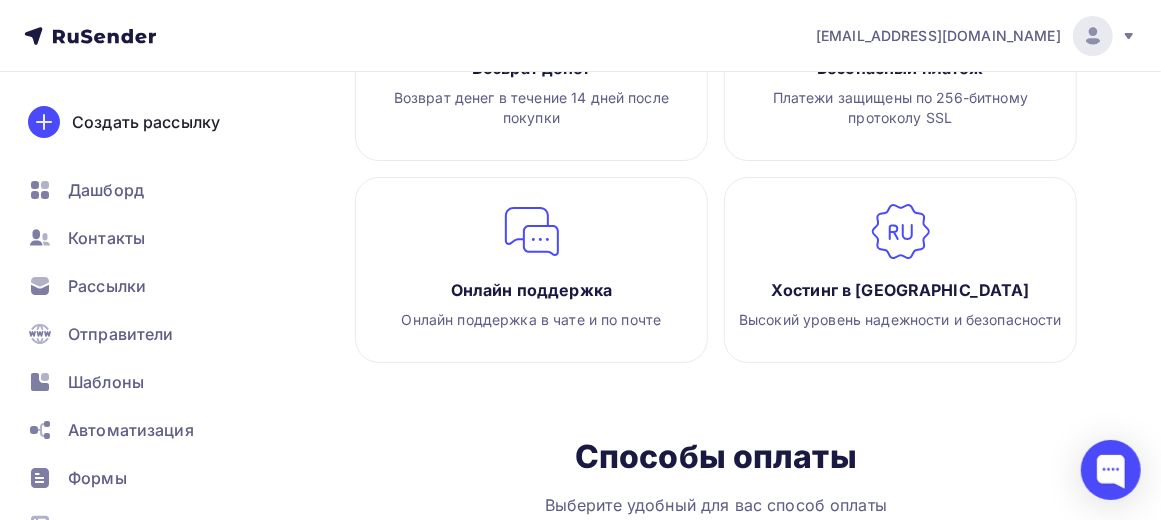 click at bounding box center (532, 232) 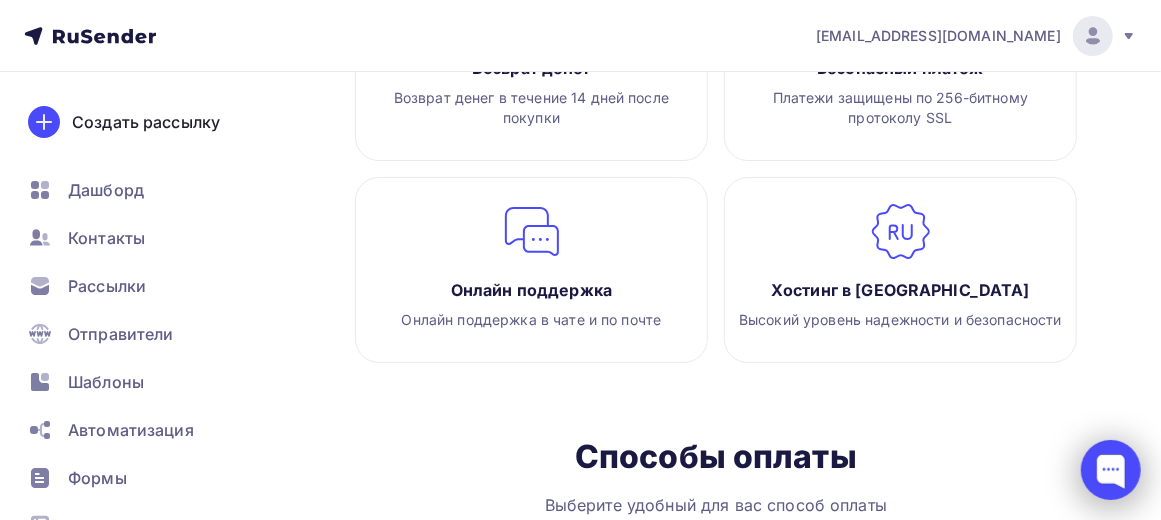 click at bounding box center (1111, 470) 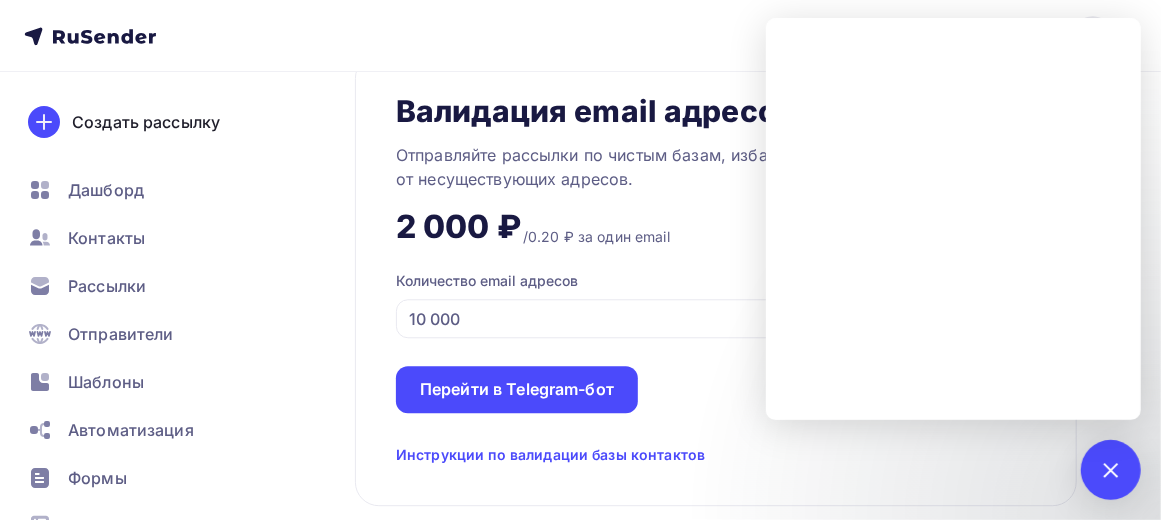 scroll, scrollTop: 2246, scrollLeft: 0, axis: vertical 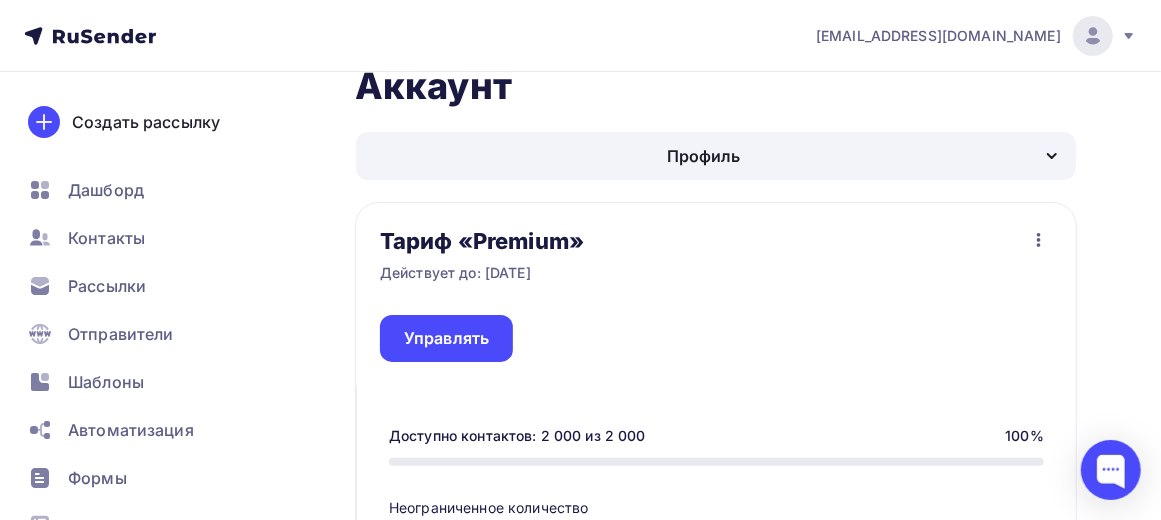 click 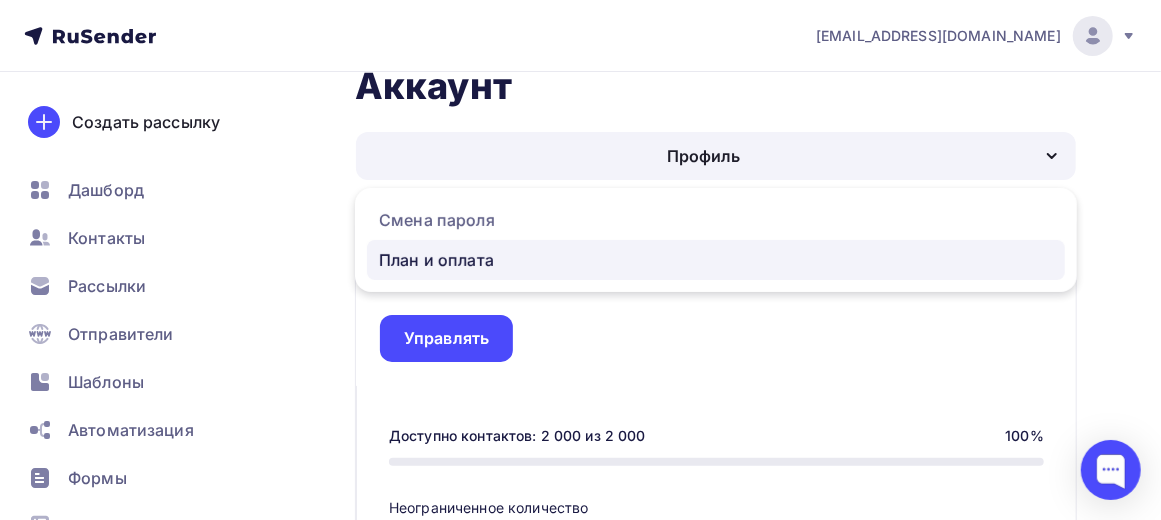 click on "План и оплата" at bounding box center (716, 260) 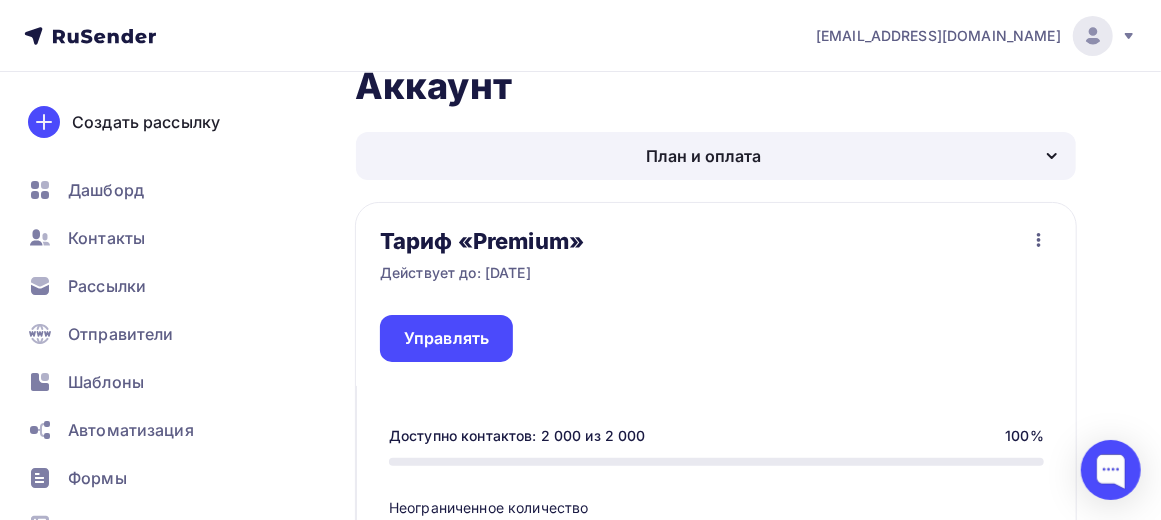 click 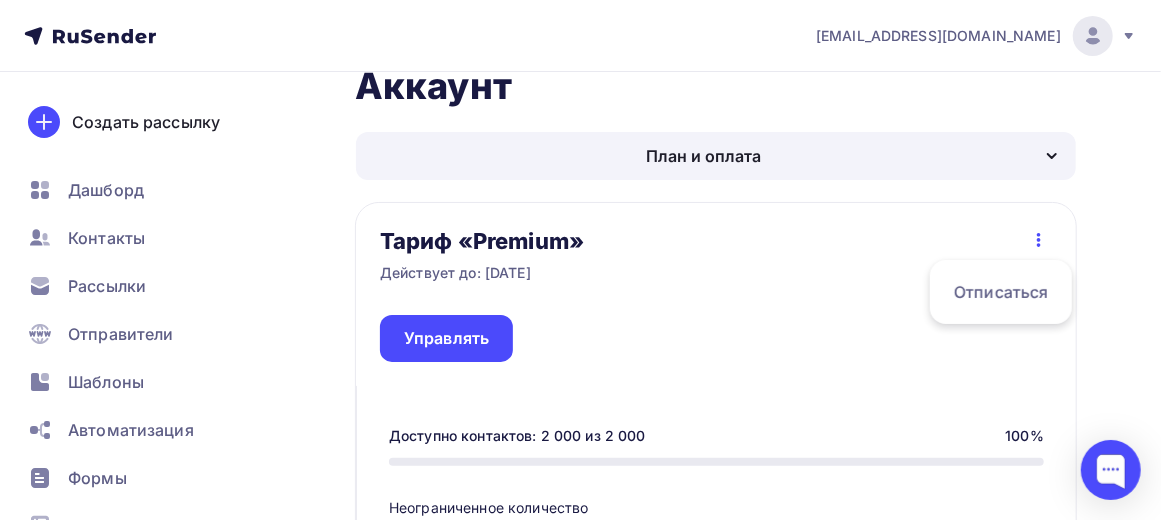 click 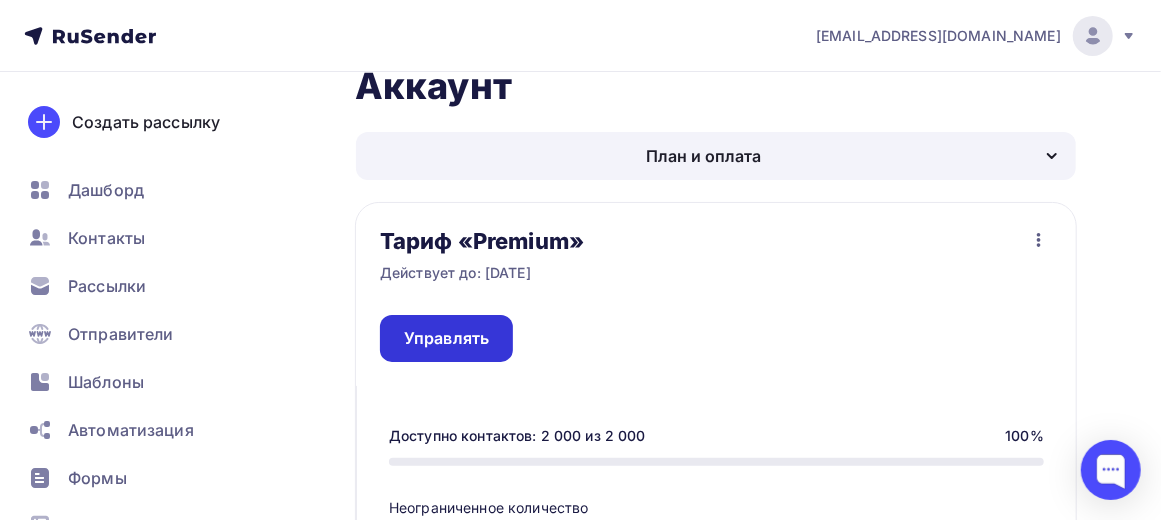 click on "Управлять" at bounding box center (446, 338) 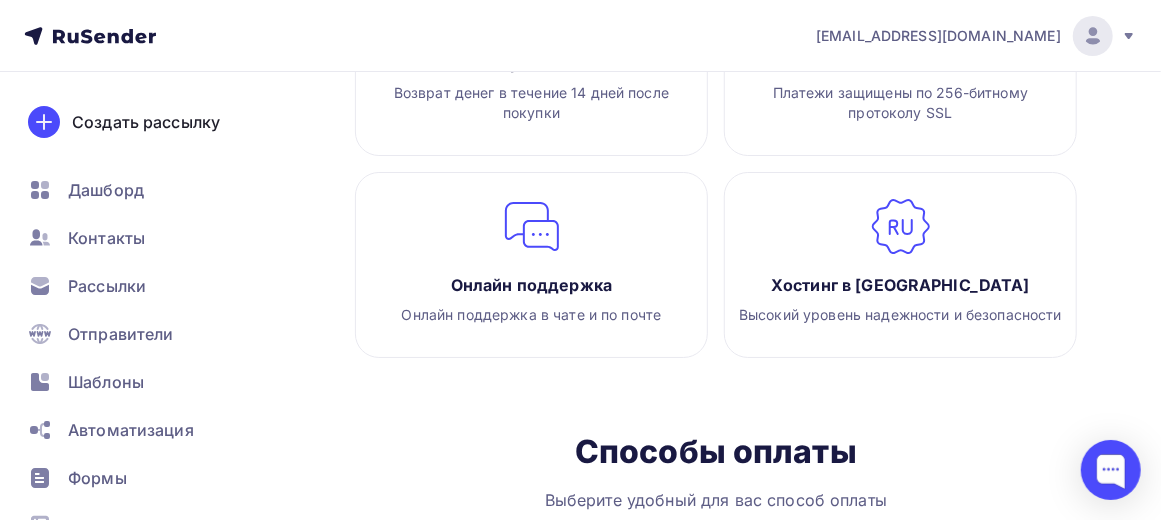 scroll, scrollTop: 3372, scrollLeft: 0, axis: vertical 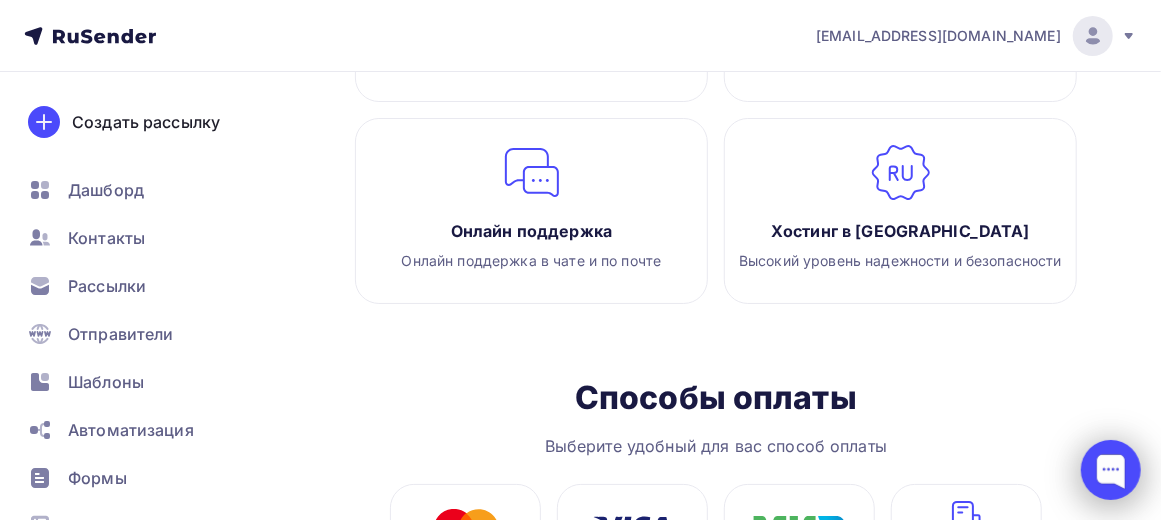 click at bounding box center [1111, 470] 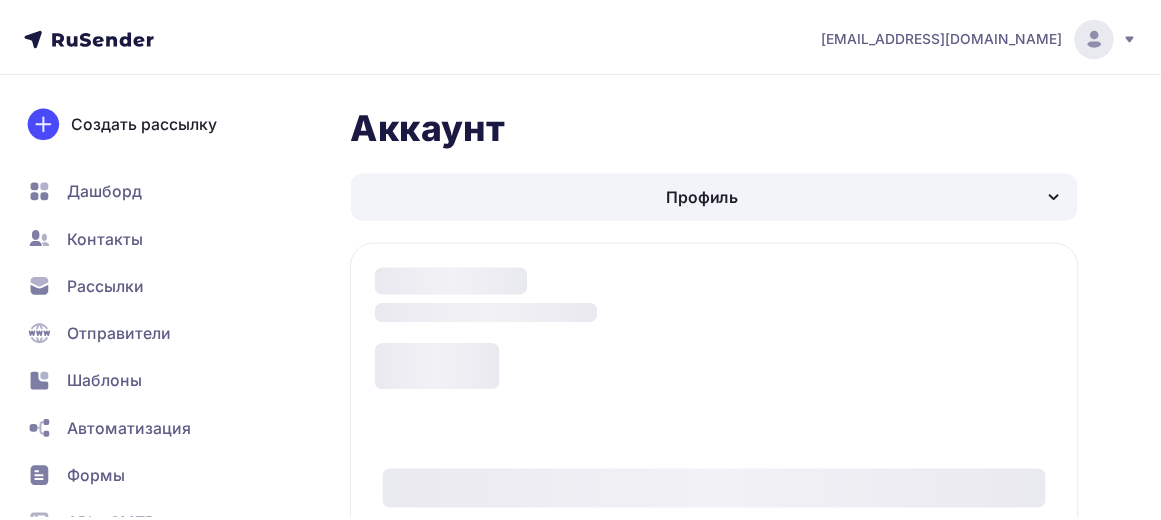 scroll, scrollTop: 0, scrollLeft: 0, axis: both 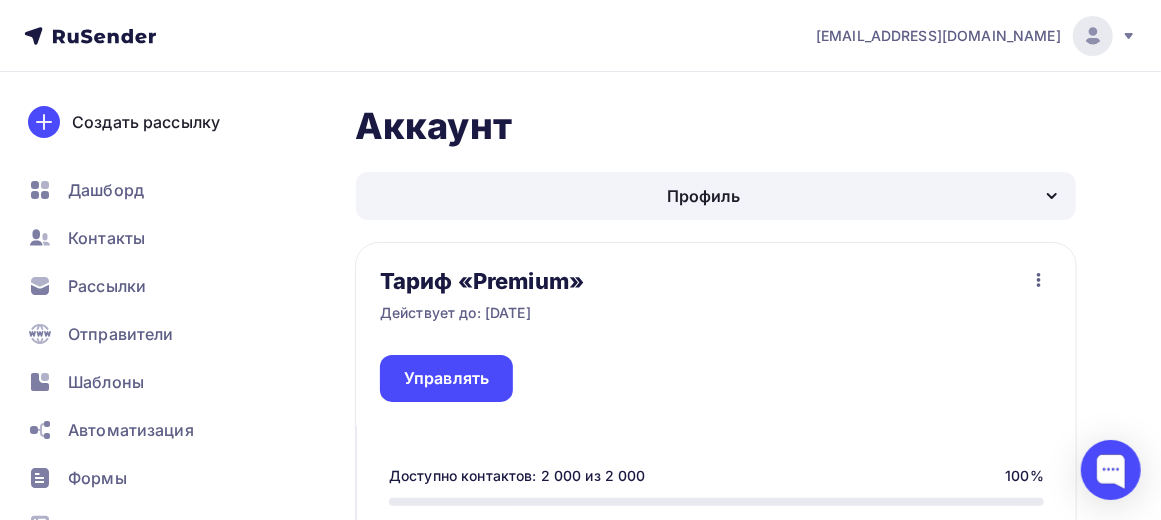 click 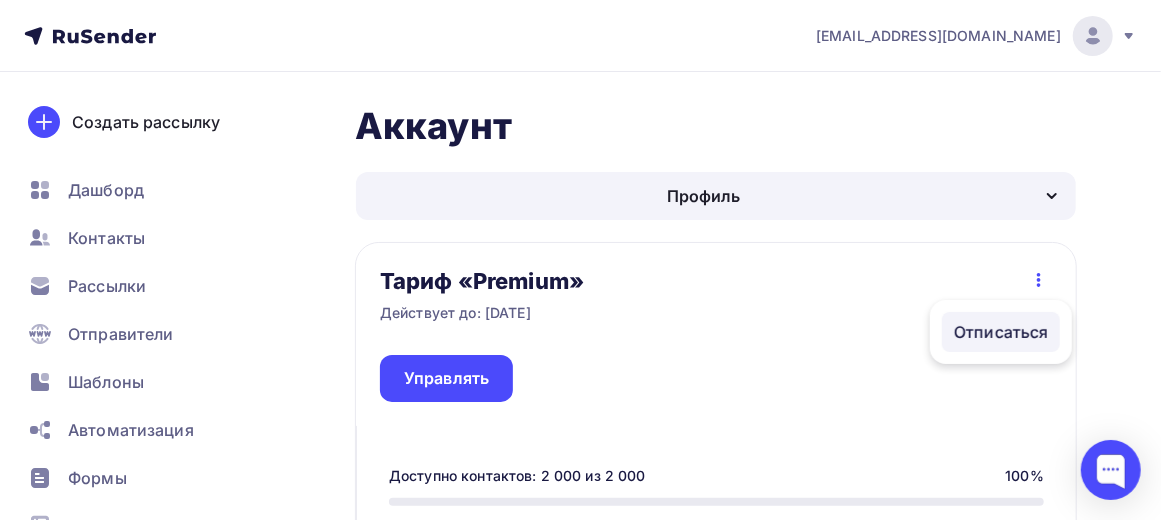 click on "Отписаться" at bounding box center [1001, 332] 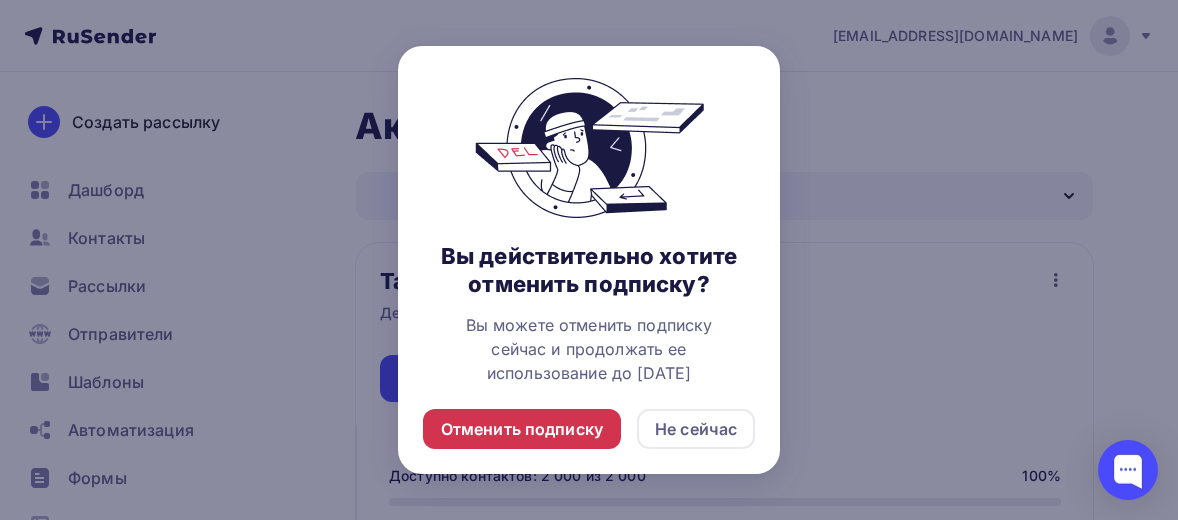 click on "Отменить подписку" at bounding box center (522, 429) 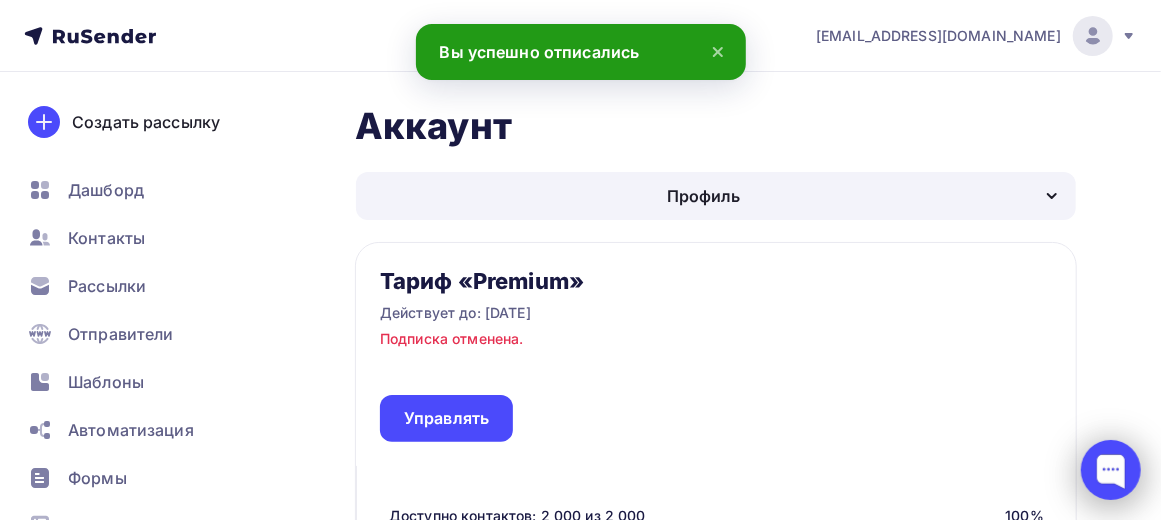 click at bounding box center [1111, 470] 